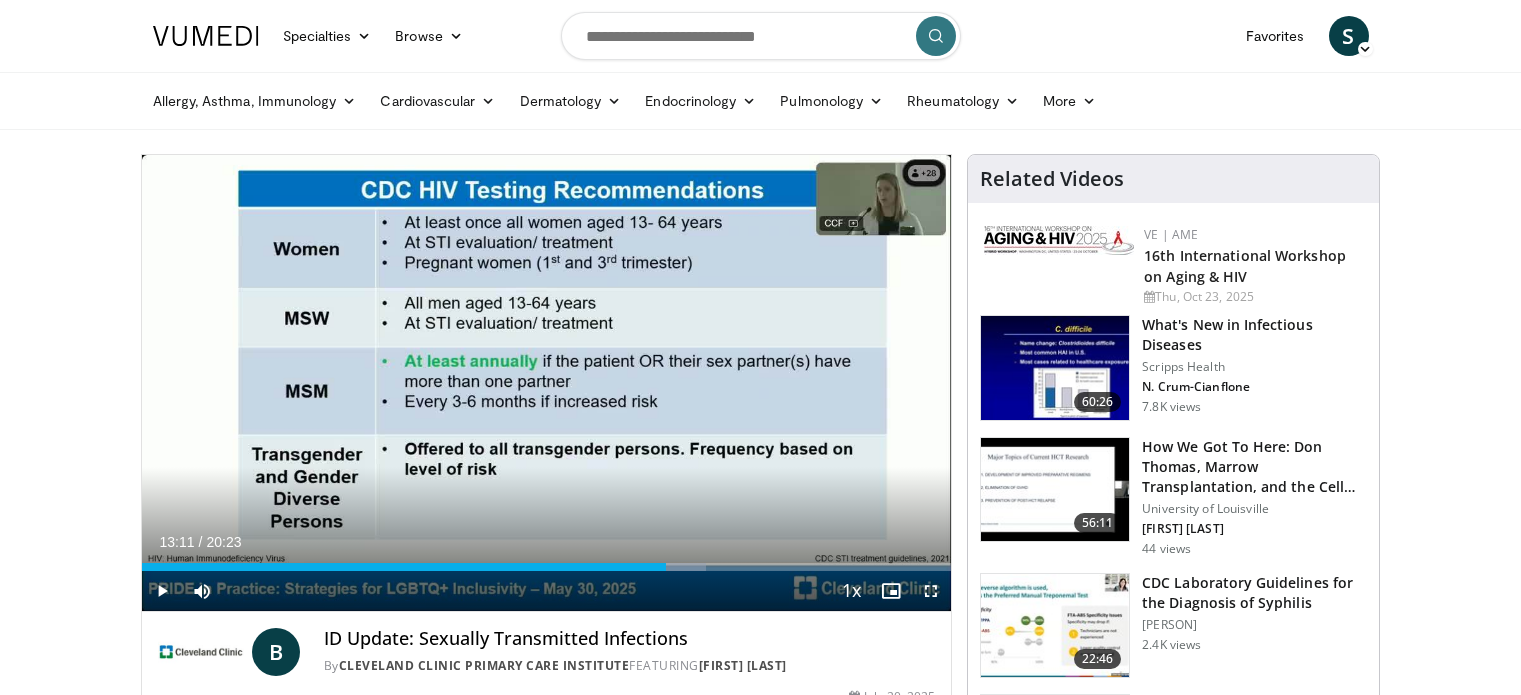click at bounding box center (162, 591) 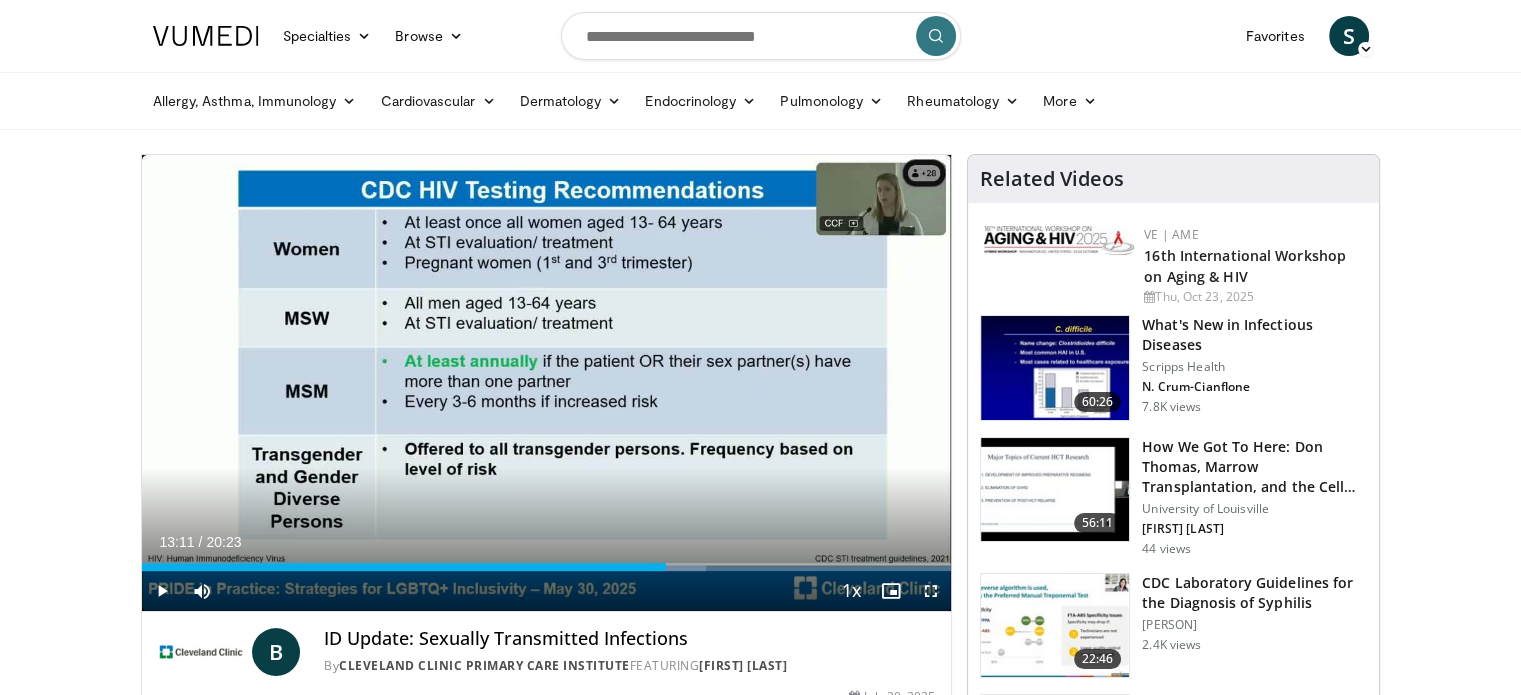 scroll, scrollTop: 0, scrollLeft: 0, axis: both 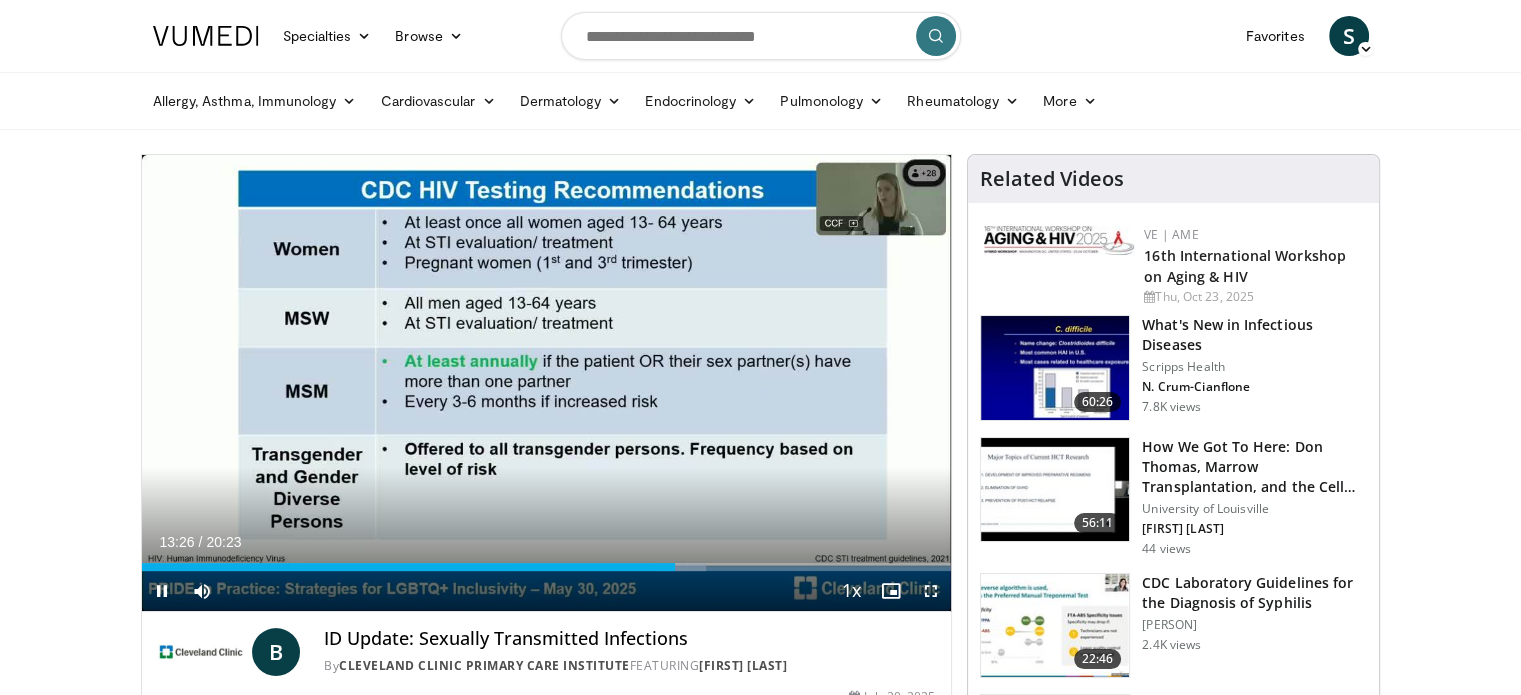 click at bounding box center (162, 591) 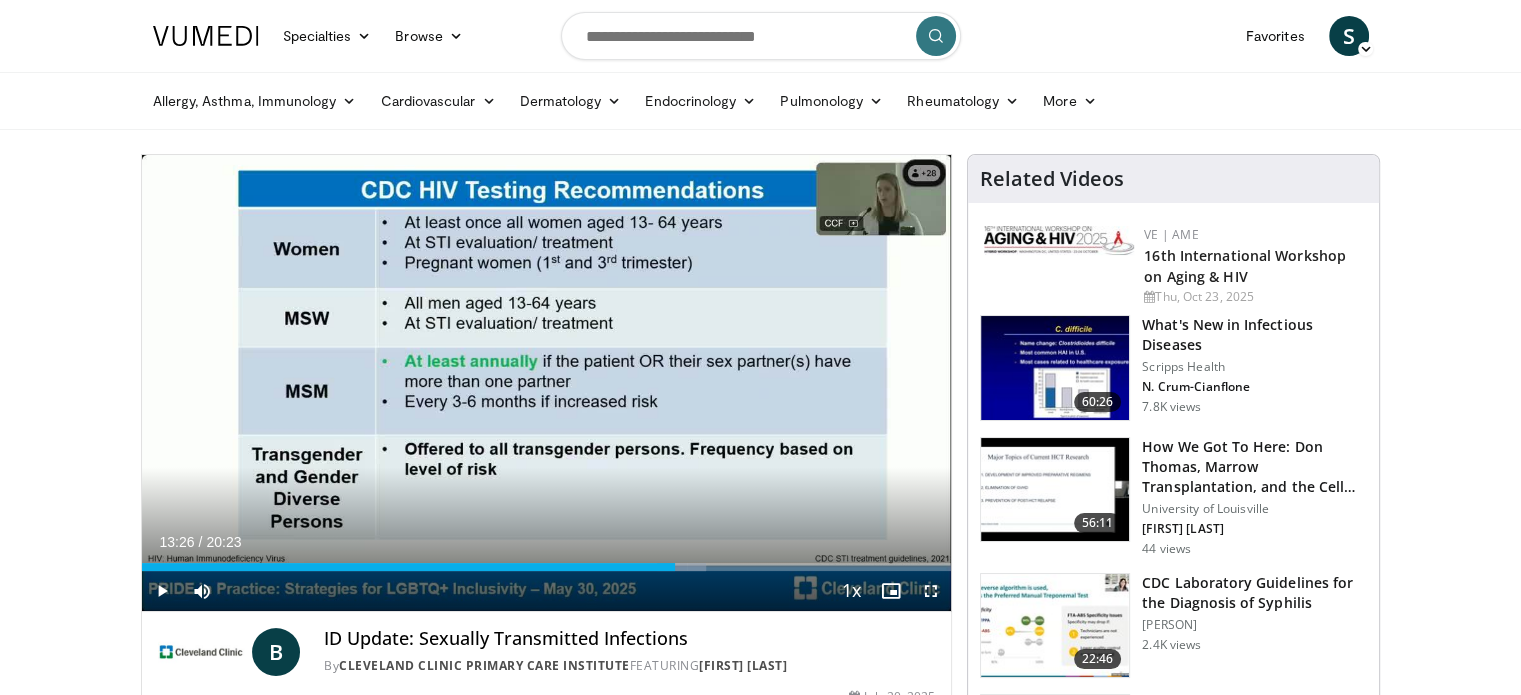 click at bounding box center [162, 591] 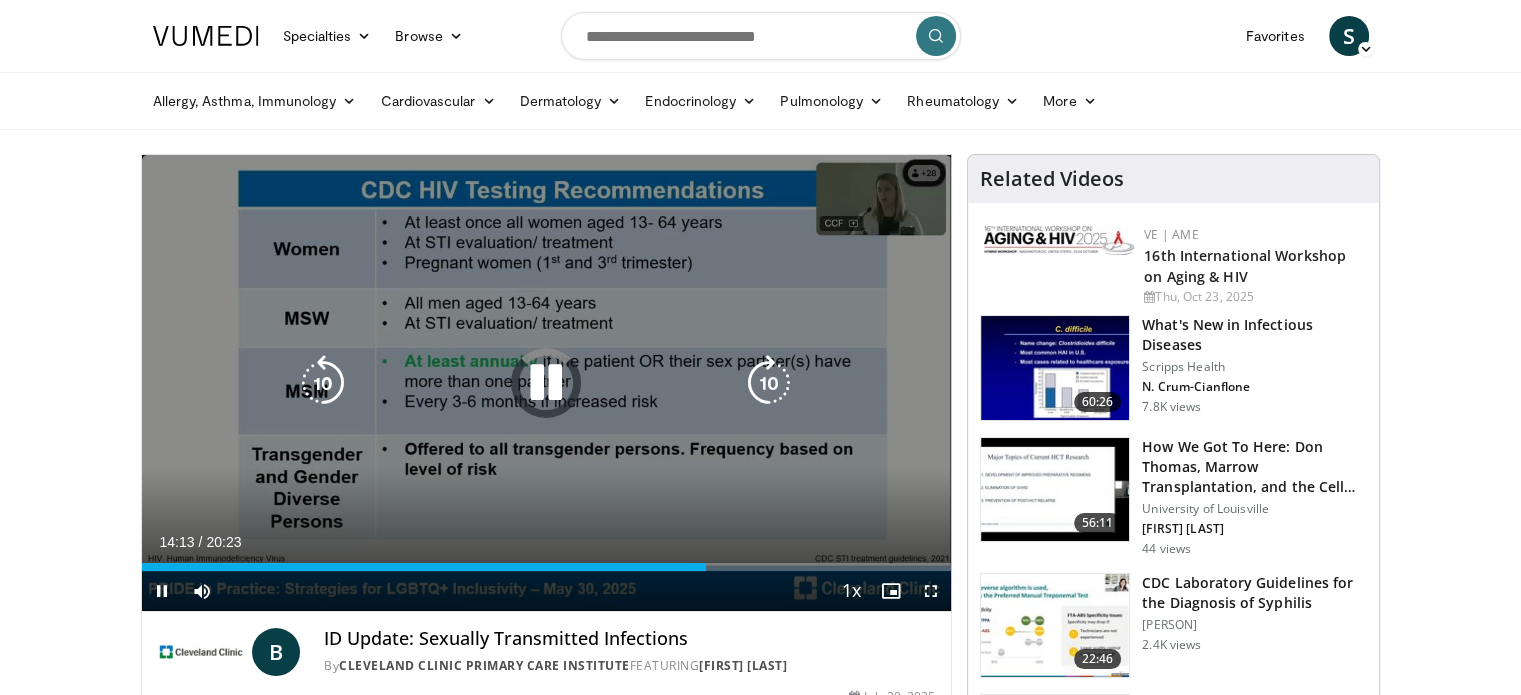 click at bounding box center (546, 383) 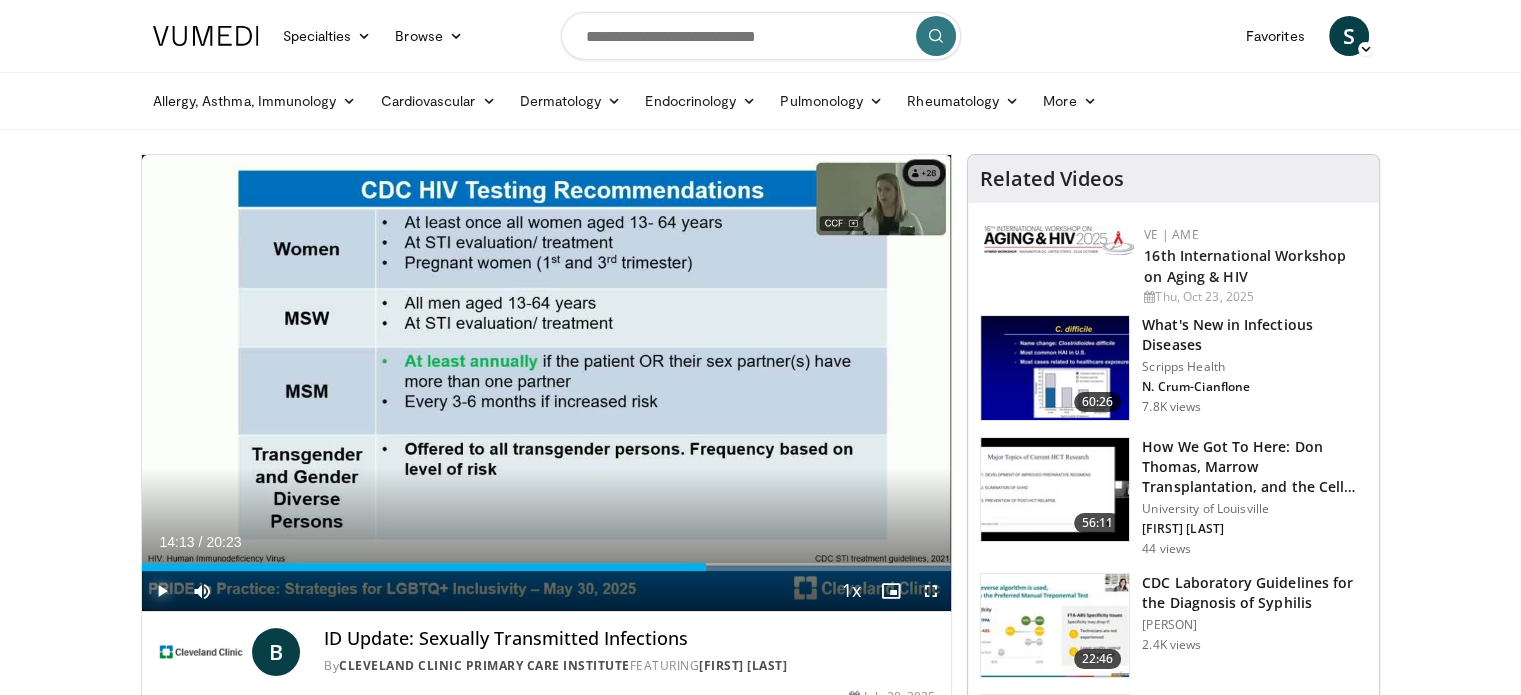 click at bounding box center [162, 591] 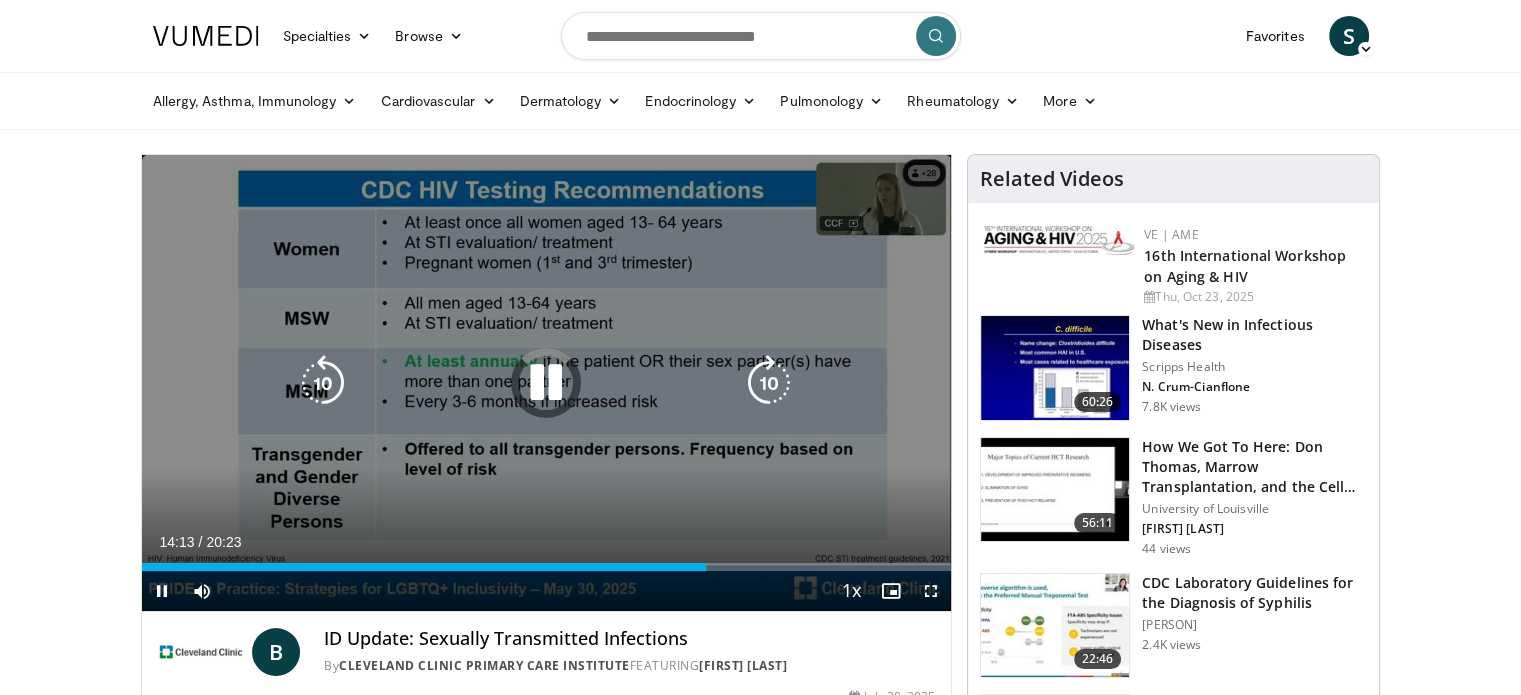 click at bounding box center (546, 383) 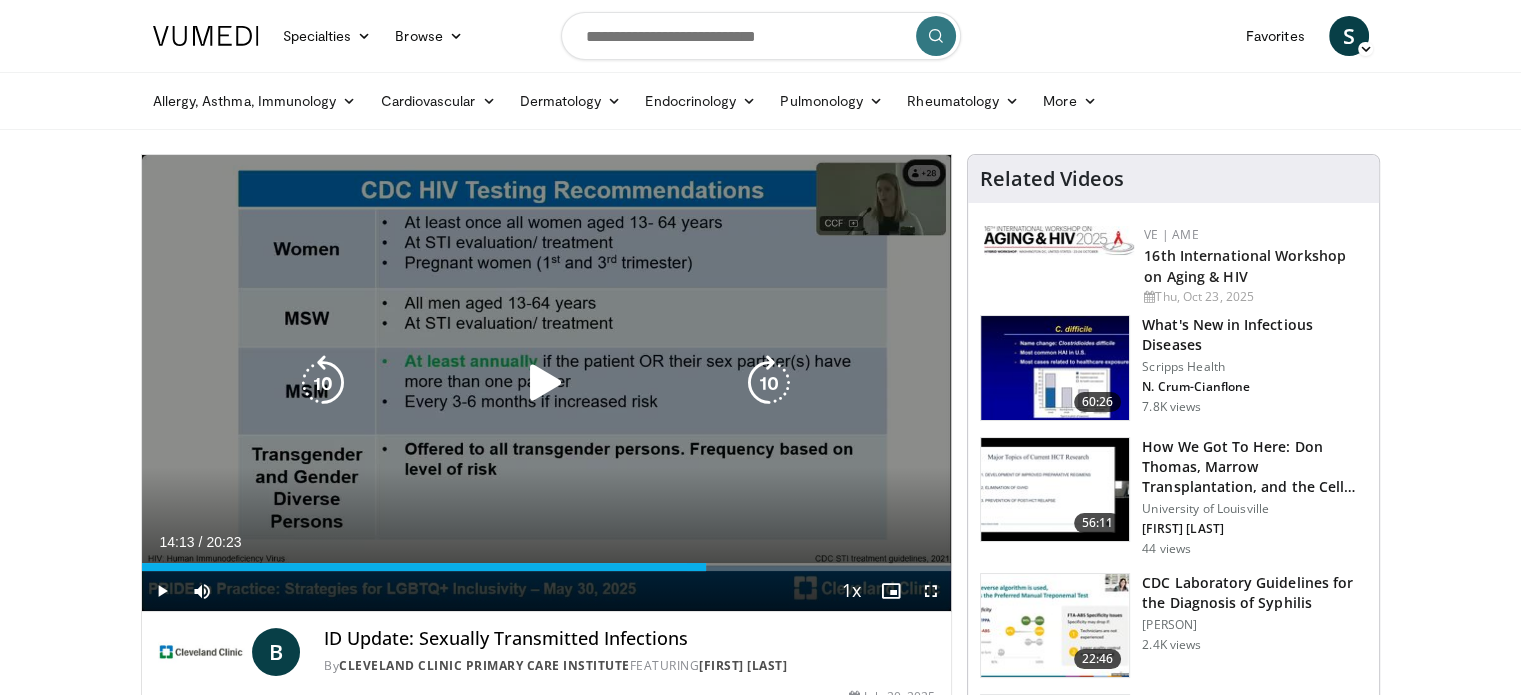 click at bounding box center (323, 383) 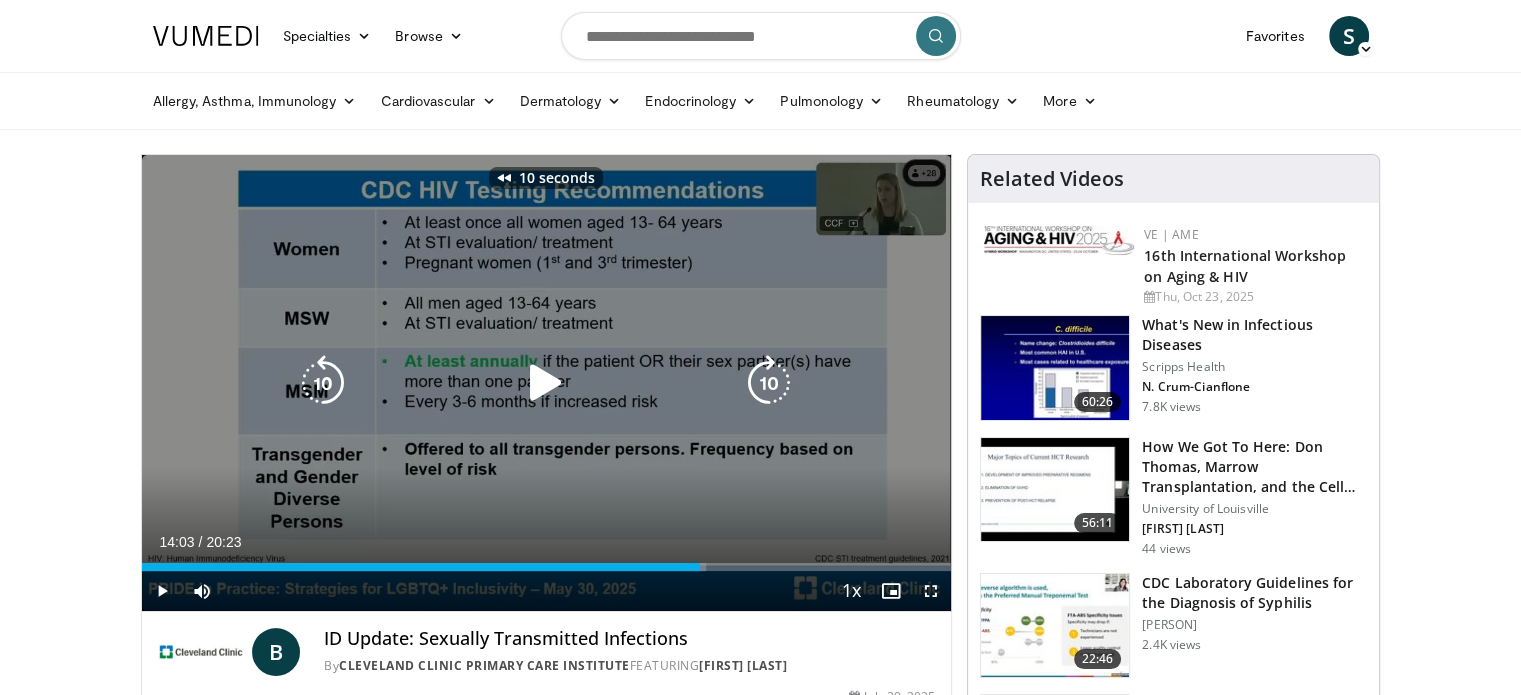 click at bounding box center (546, 383) 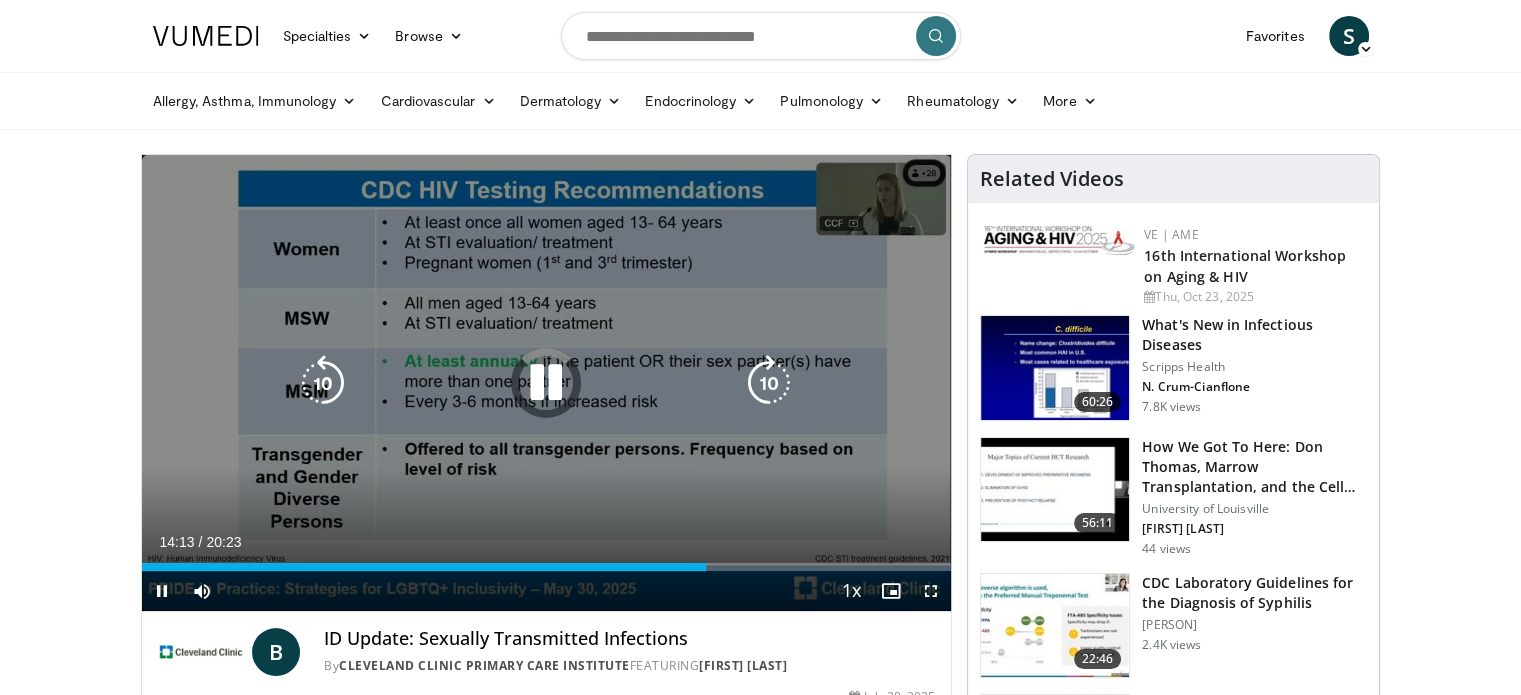 click at bounding box center [769, 383] 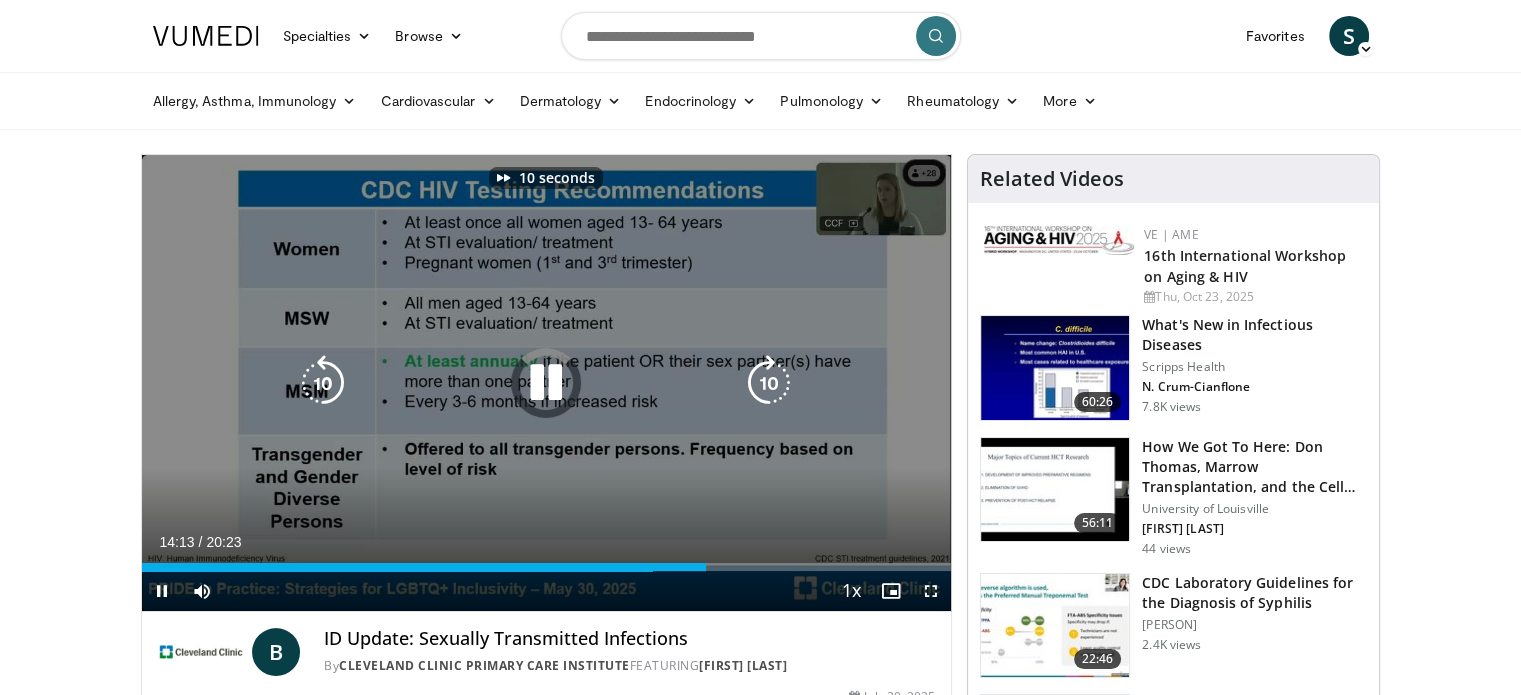 click at bounding box center (769, 383) 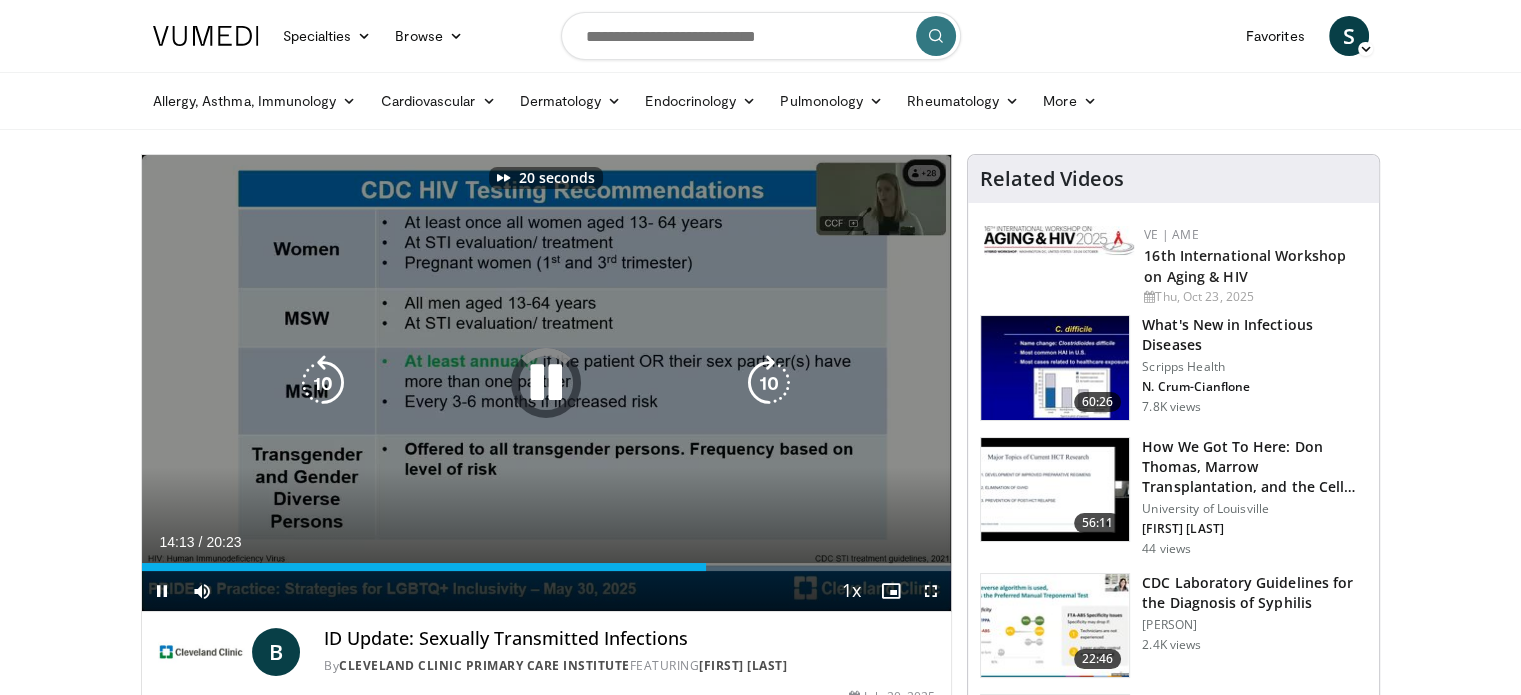click at bounding box center (769, 383) 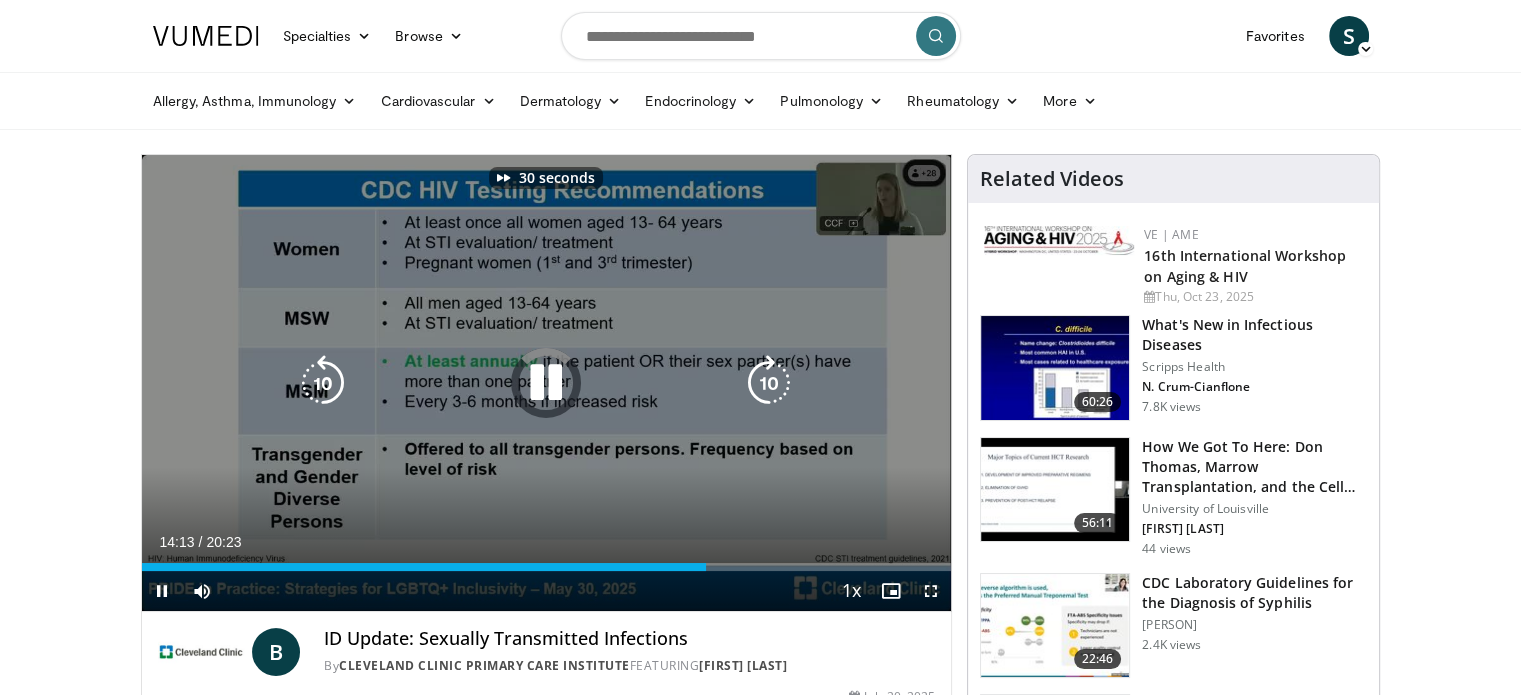 click at bounding box center [546, 383] 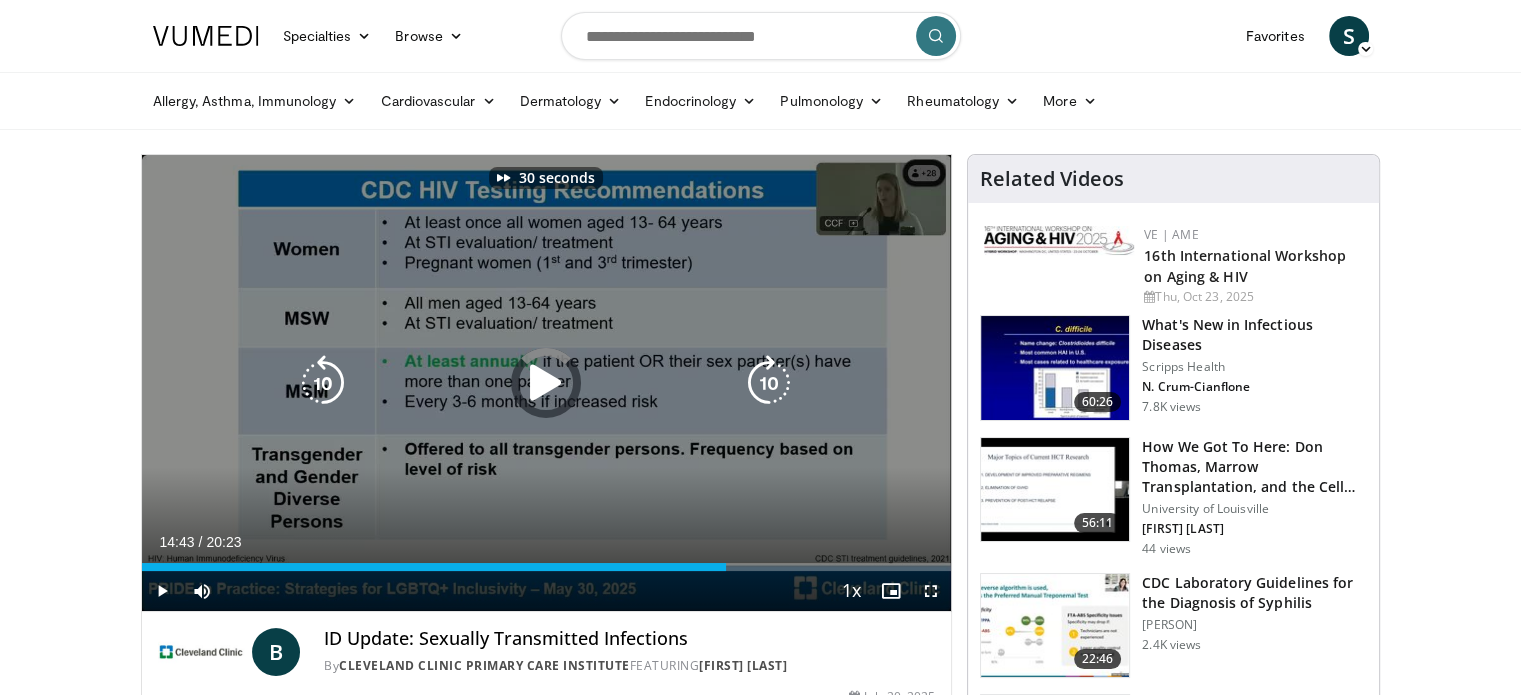 click at bounding box center [546, 383] 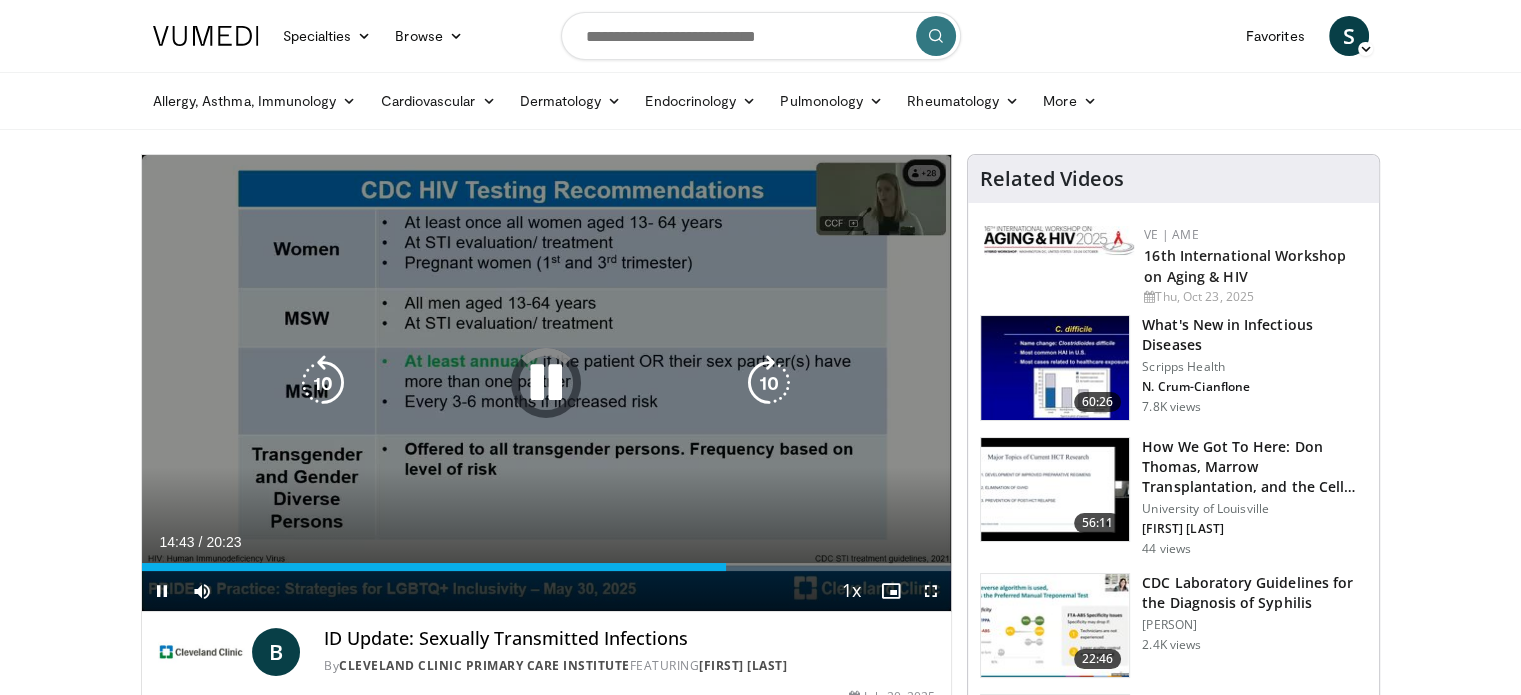 click at bounding box center (769, 383) 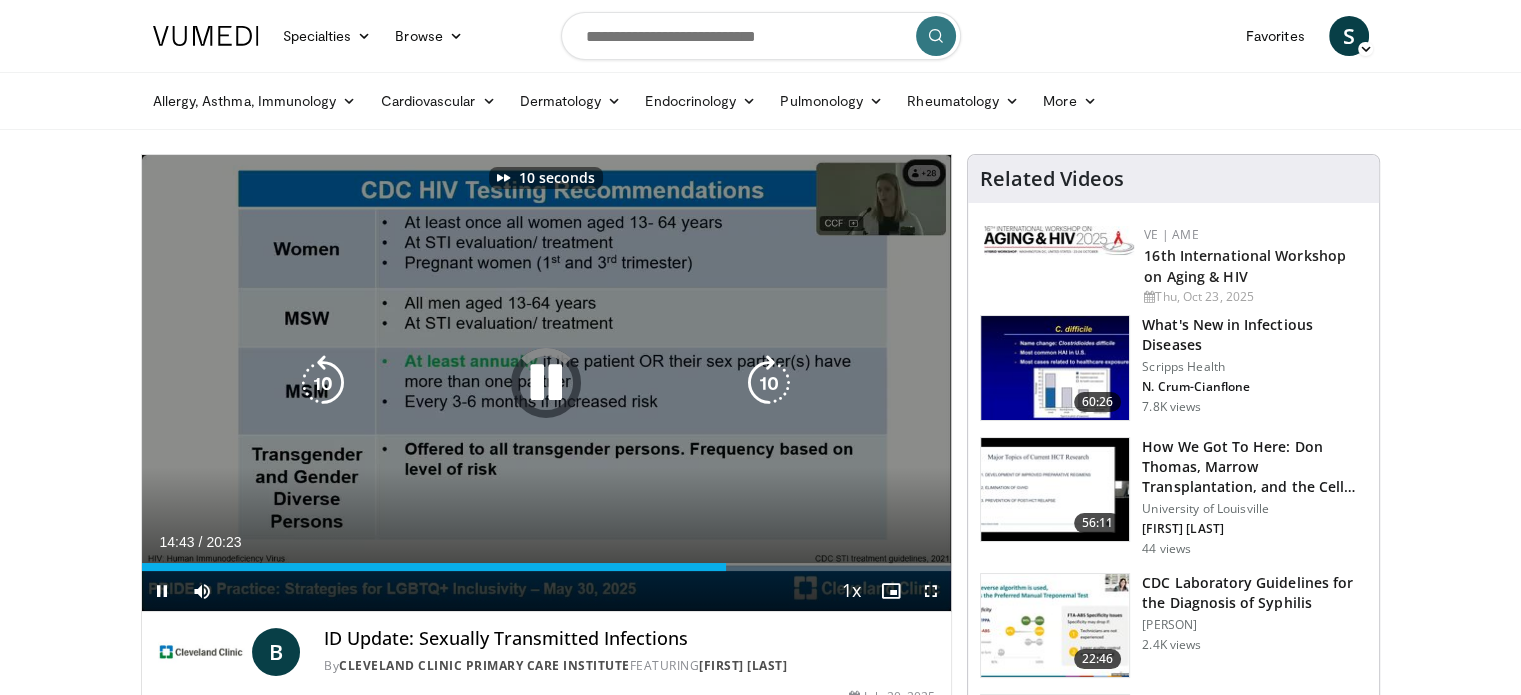 click at bounding box center (769, 383) 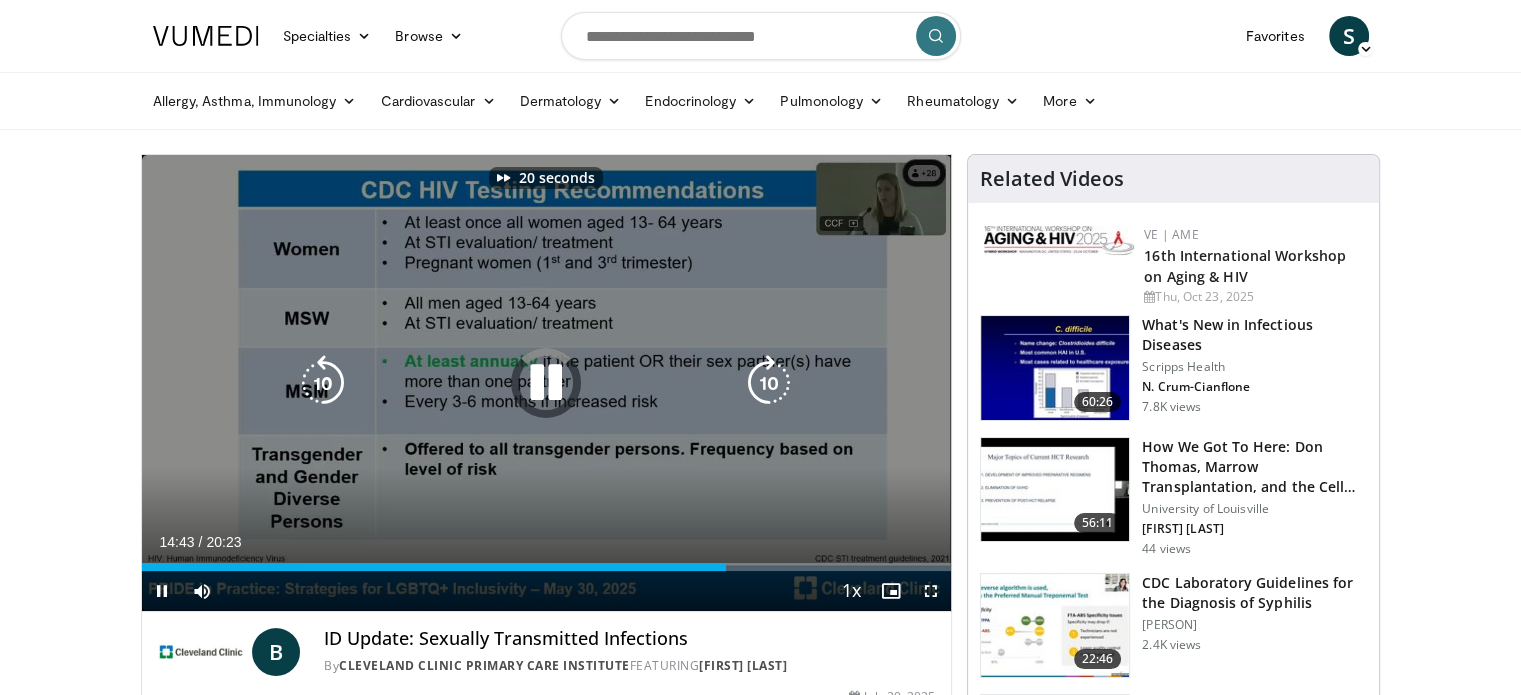 click at bounding box center [769, 383] 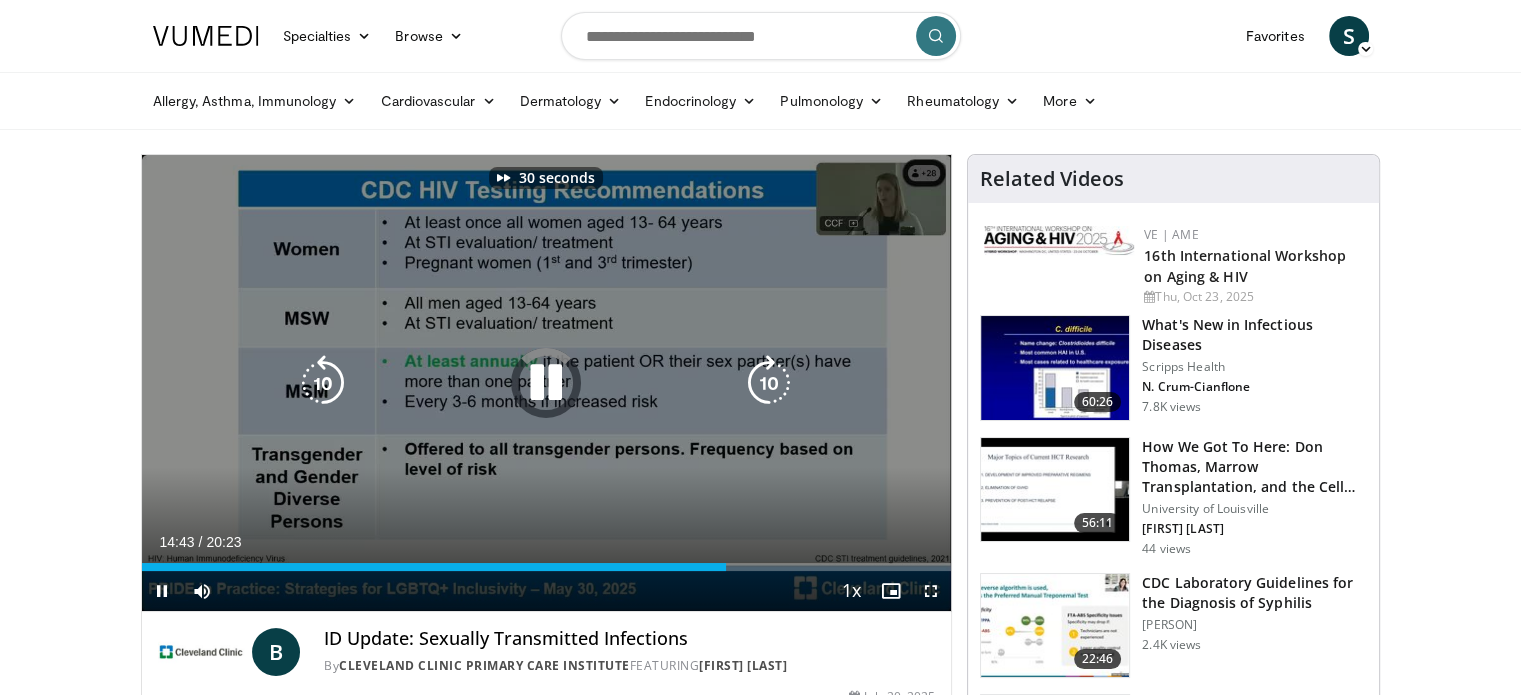 click at bounding box center (769, 383) 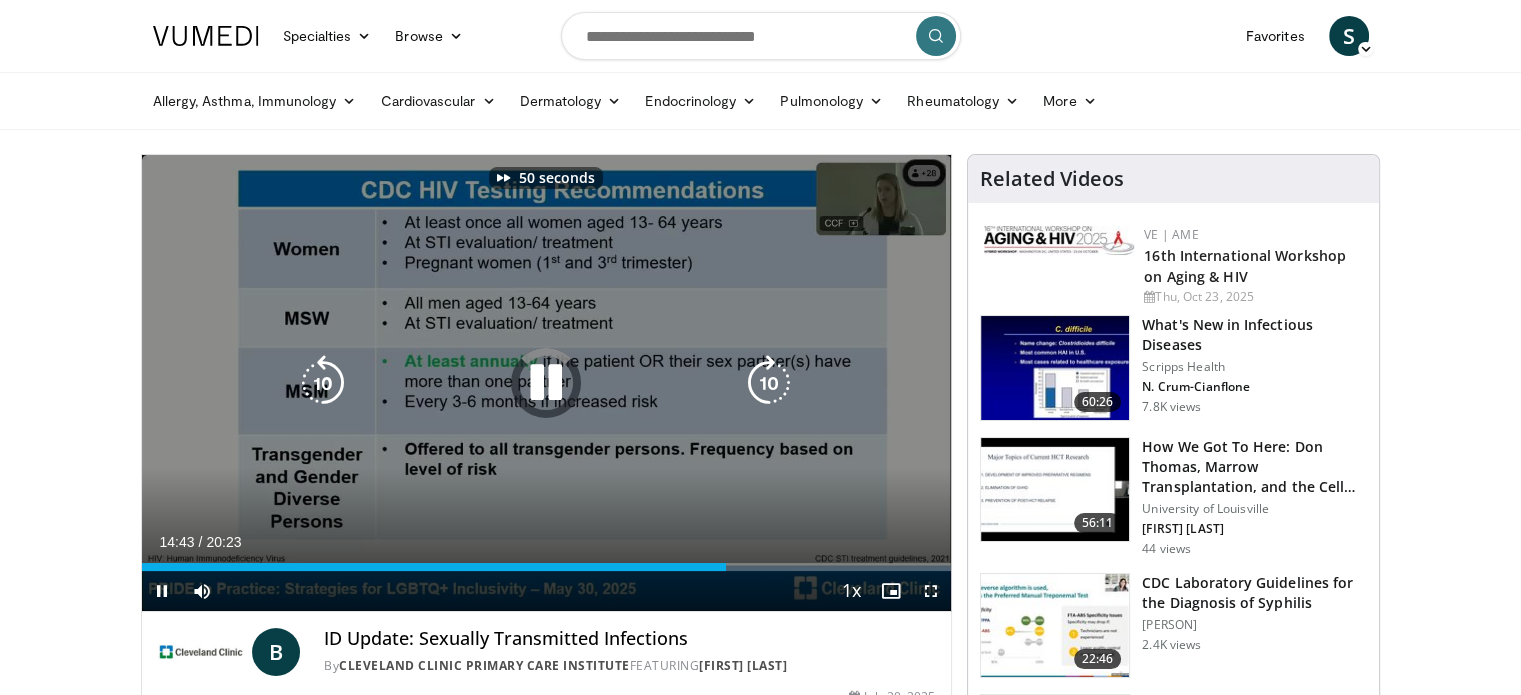 click at bounding box center (769, 383) 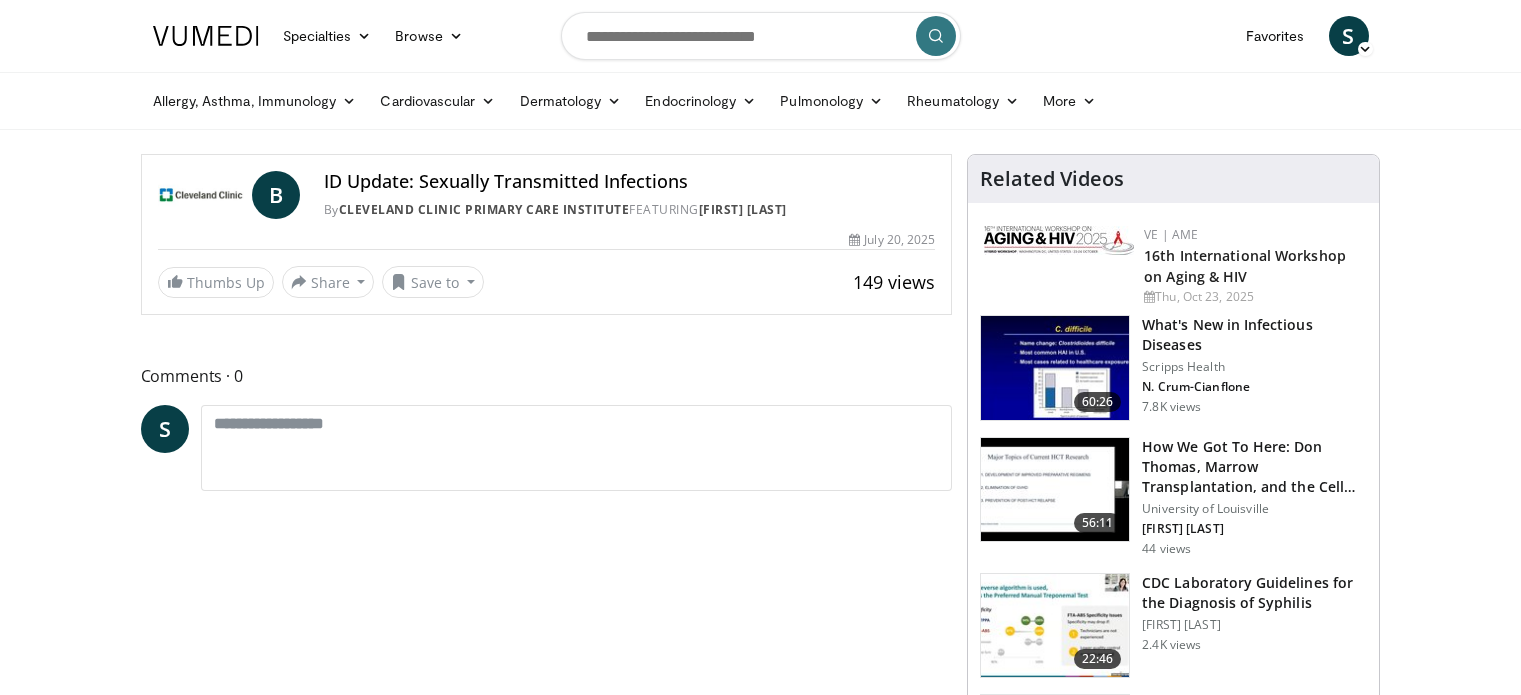 scroll, scrollTop: 0, scrollLeft: 0, axis: both 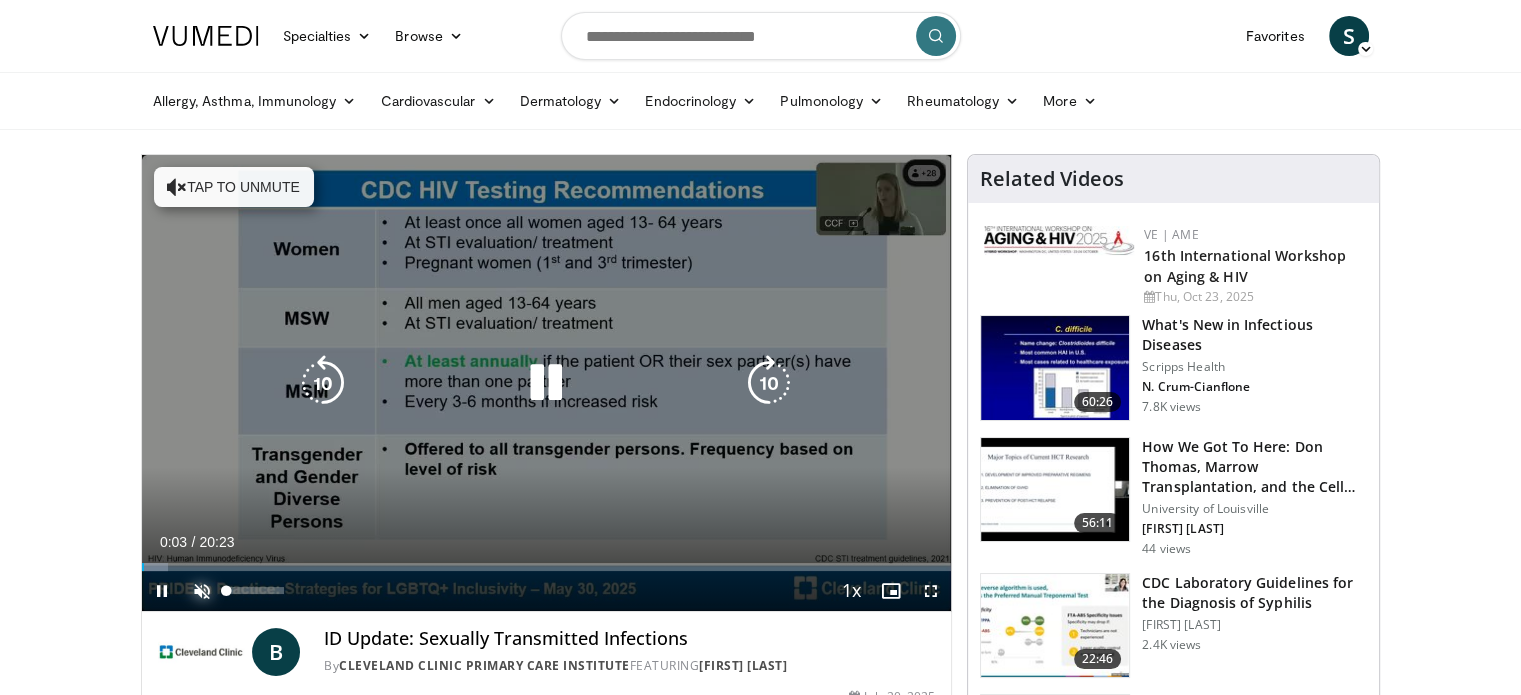 click at bounding box center [202, 591] 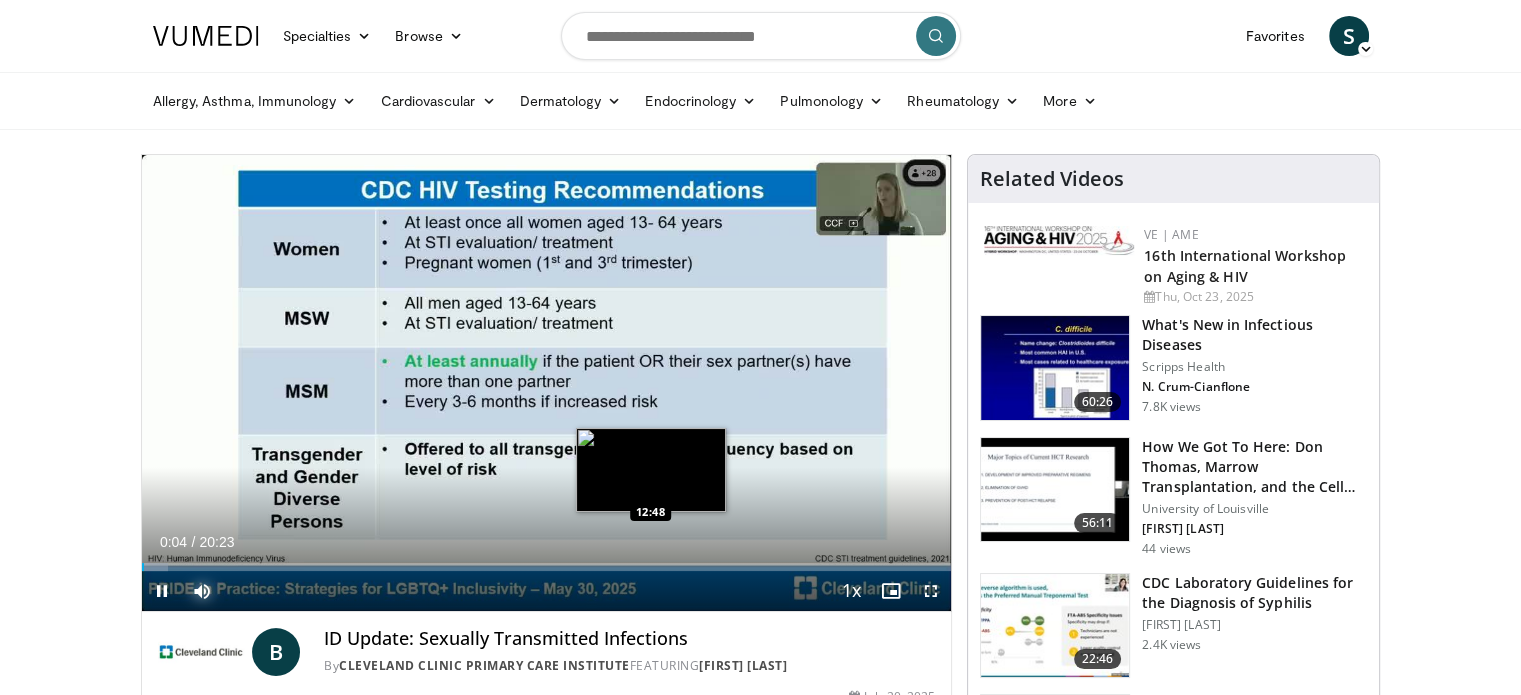 click on "Loaded :  3.24% 00:04 12:48" at bounding box center (547, 567) 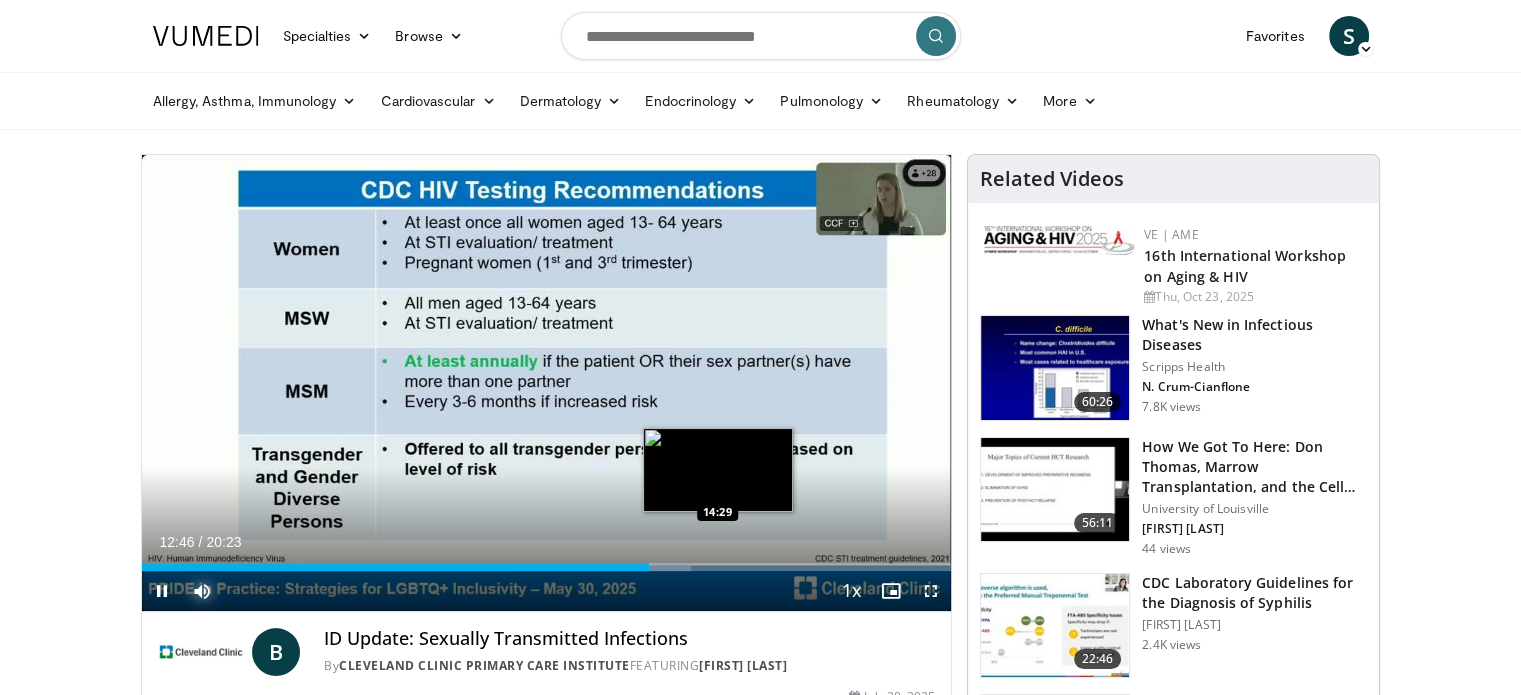 click on "Loaded :  67.87% 12:46 14:29" at bounding box center [547, 567] 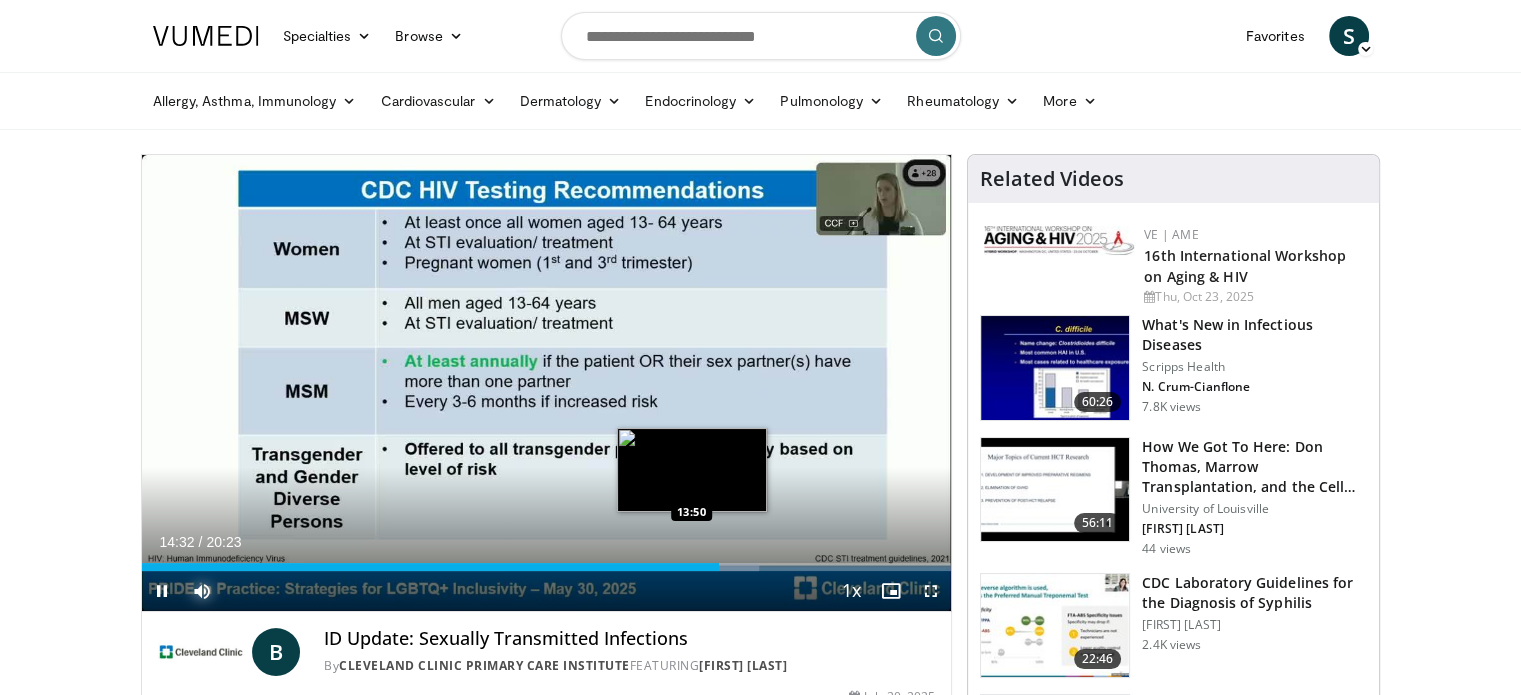 click on "14:32" at bounding box center [431, 567] 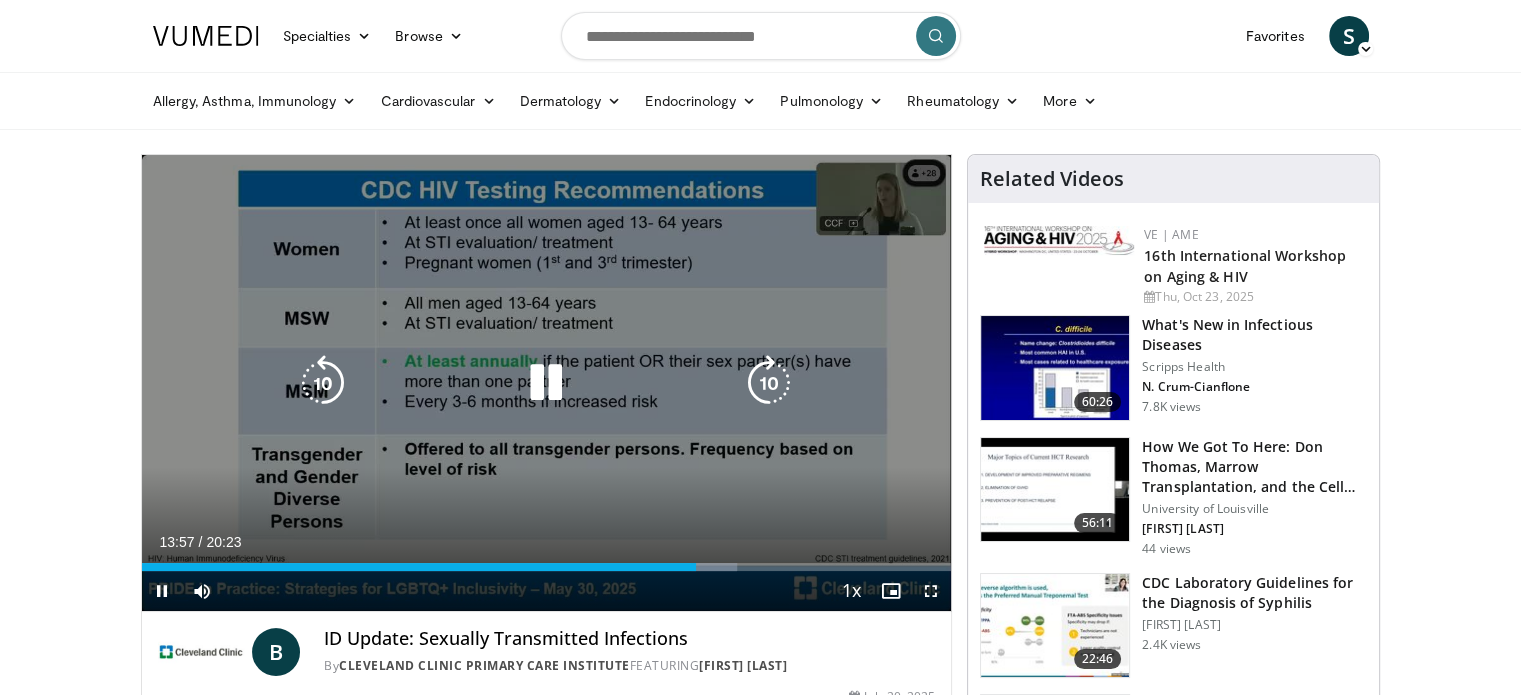 click at bounding box center (769, 383) 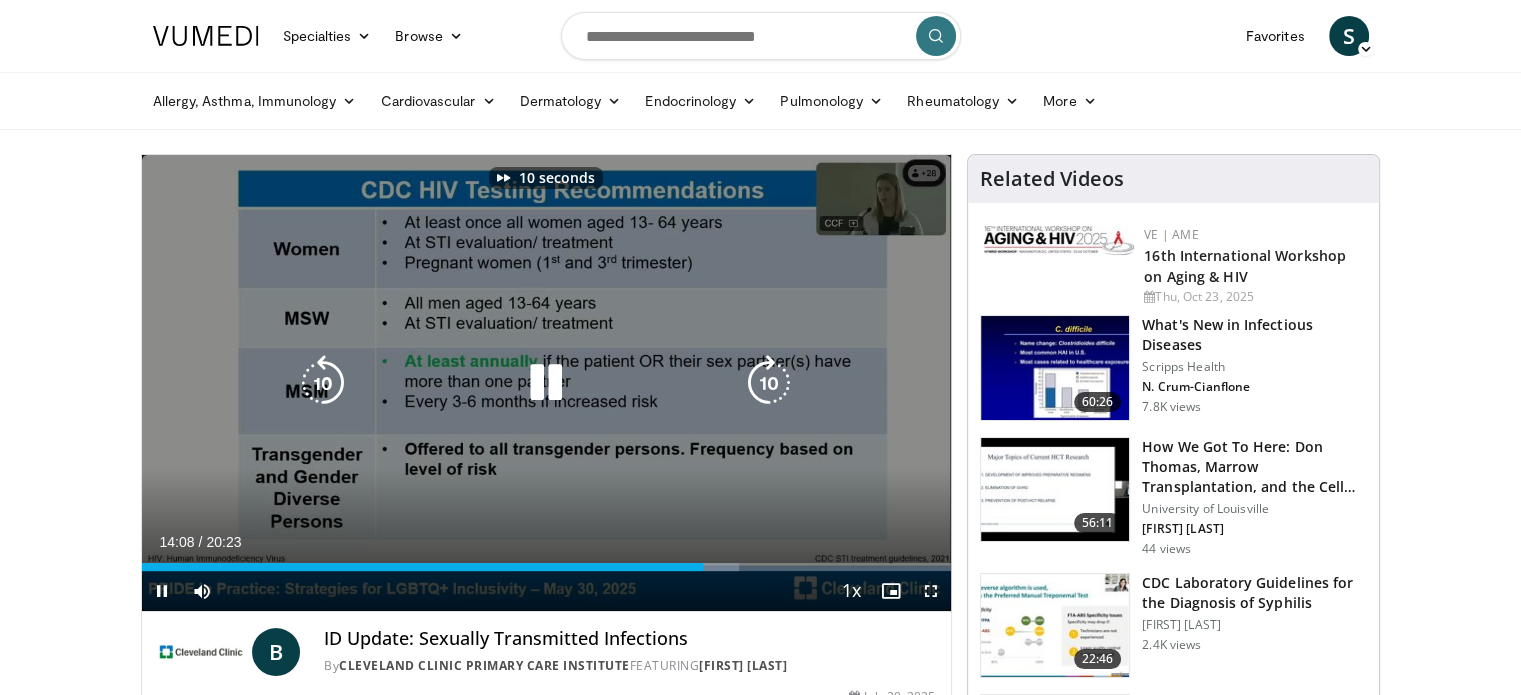 click at bounding box center (769, 383) 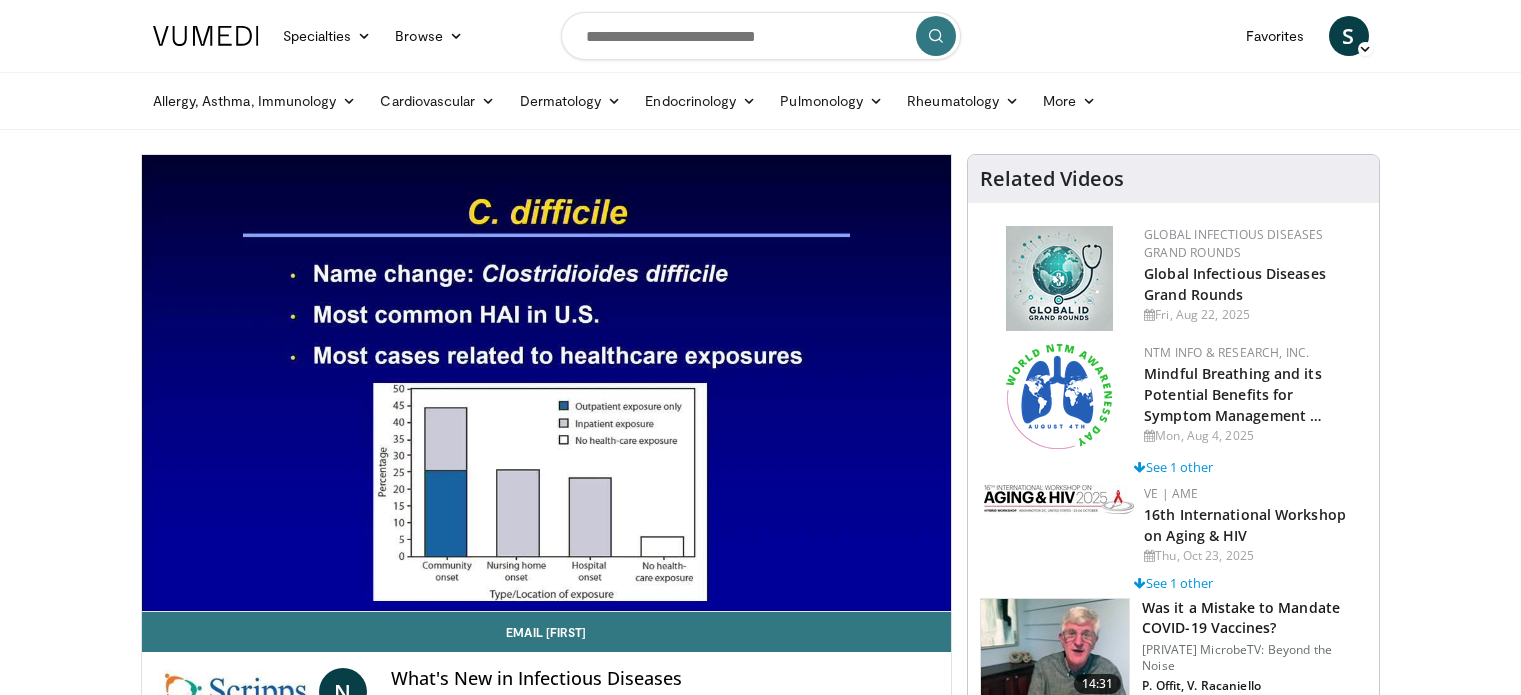 scroll, scrollTop: 0, scrollLeft: 0, axis: both 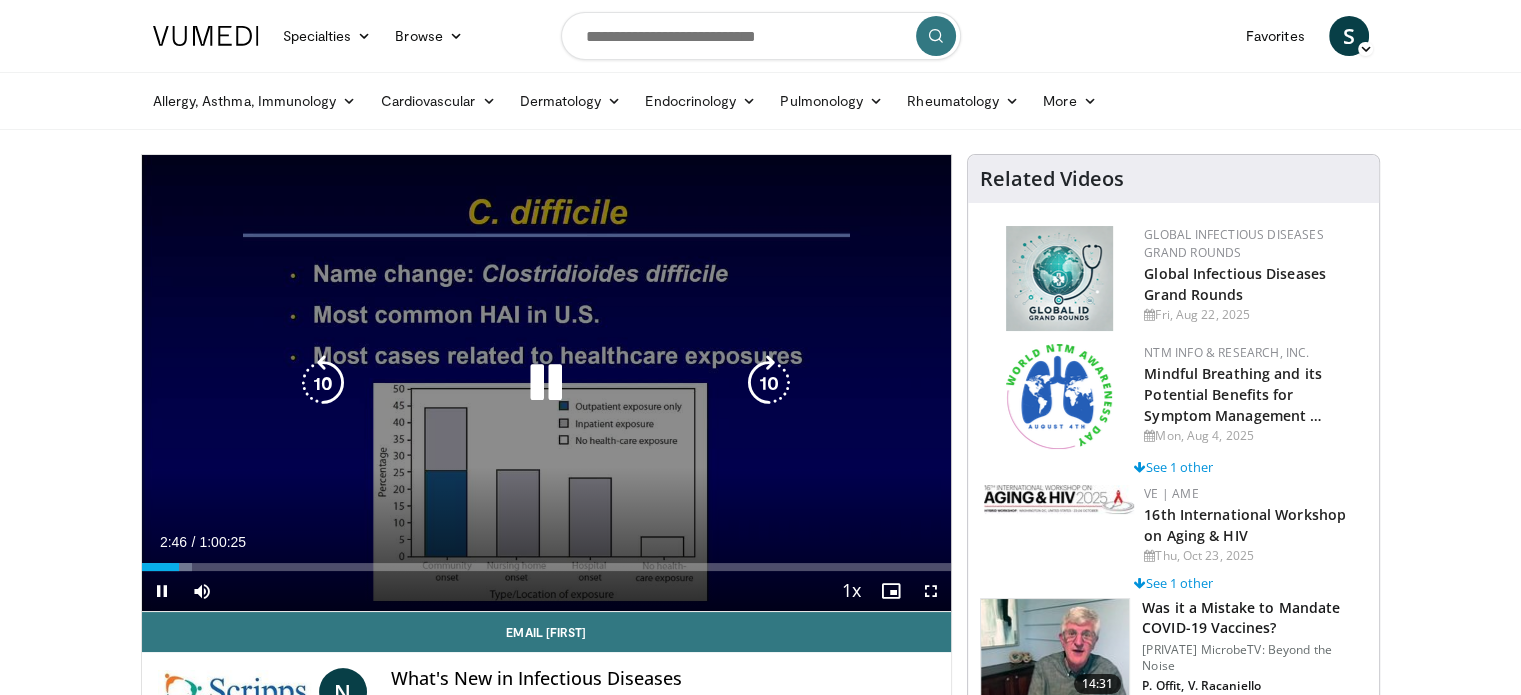 click at bounding box center (546, 383) 